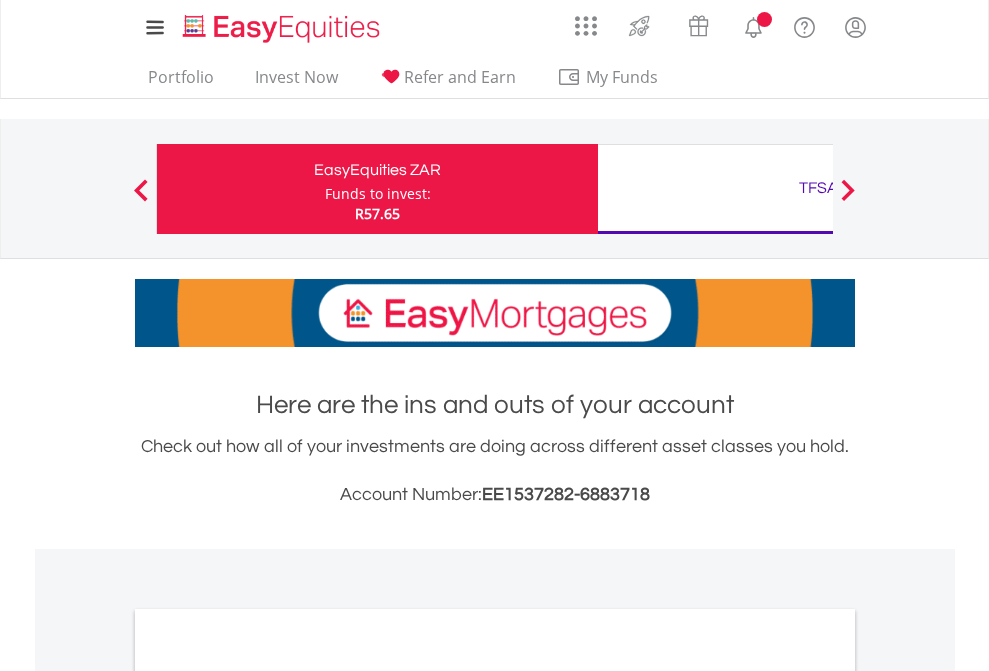 scroll, scrollTop: 0, scrollLeft: 0, axis: both 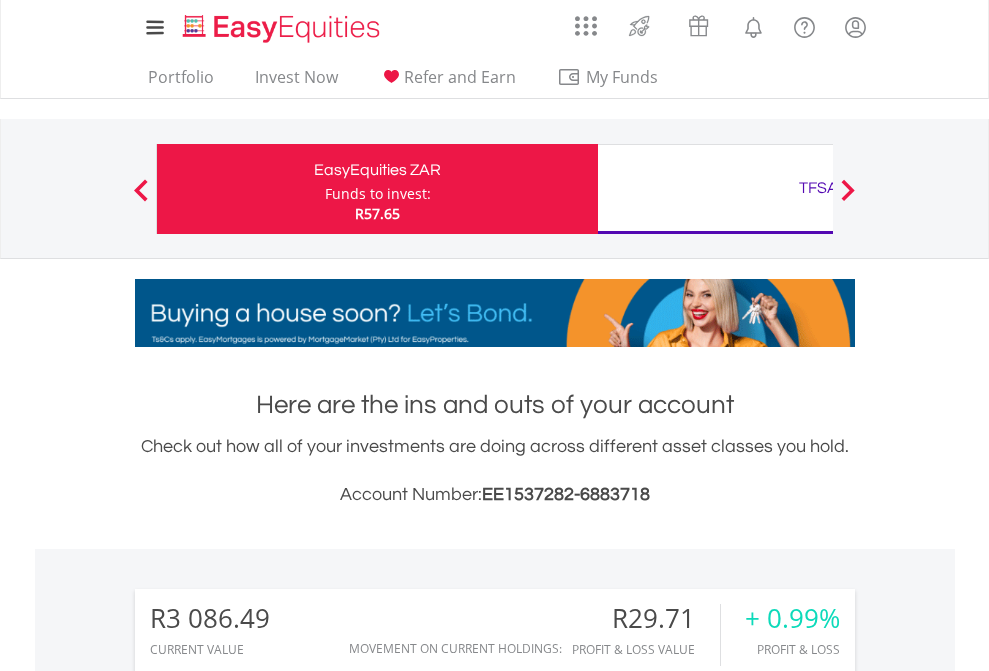 click on "Funds to invest:" at bounding box center (378, 194) 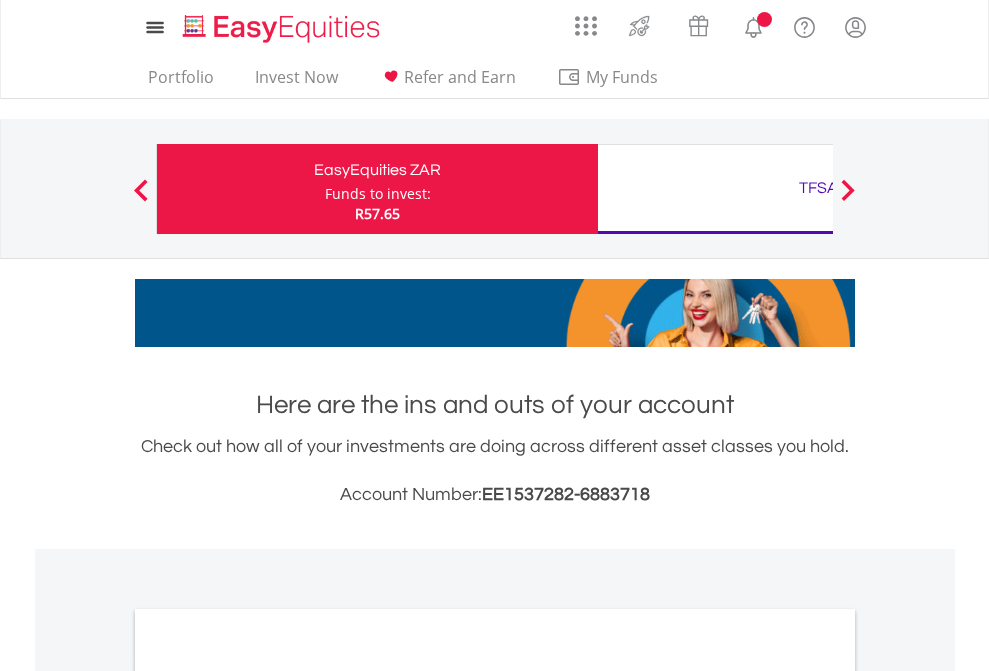 scroll, scrollTop: 0, scrollLeft: 0, axis: both 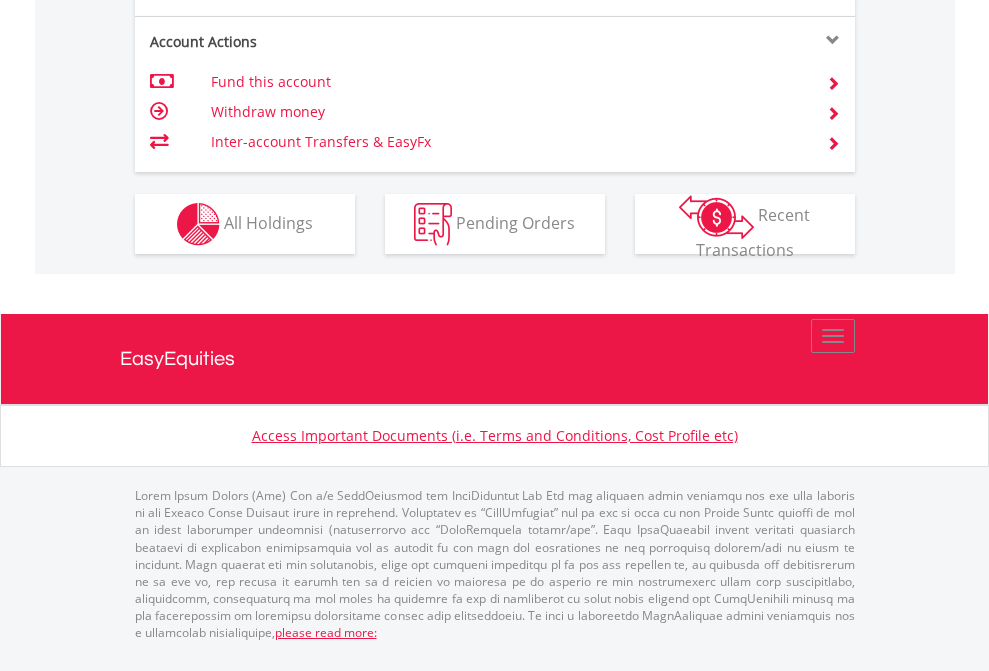 click on "Investment types" at bounding box center (706, -337) 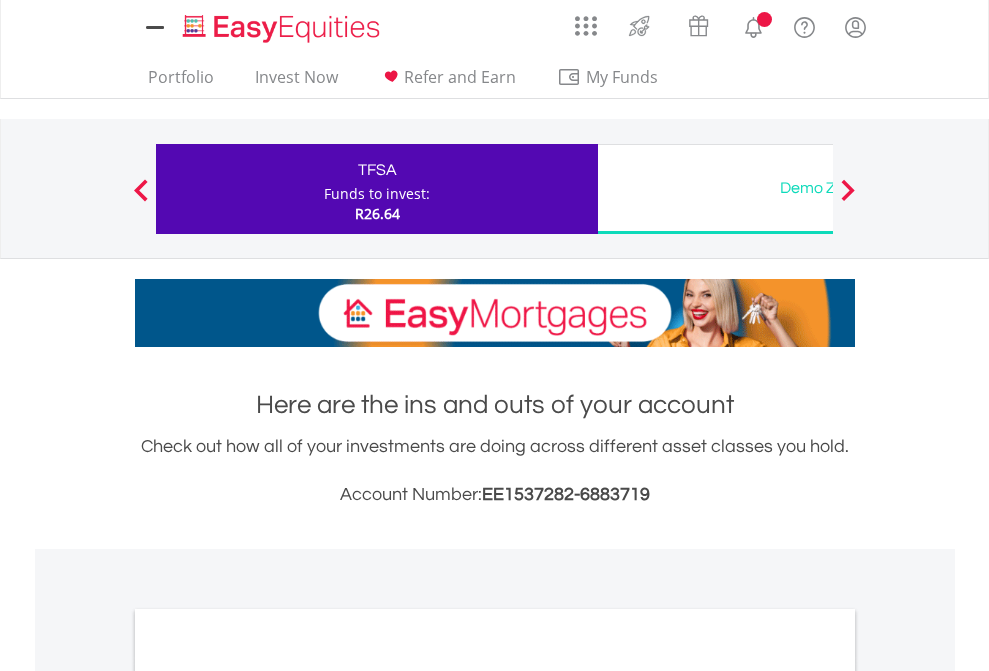 scroll, scrollTop: 0, scrollLeft: 0, axis: both 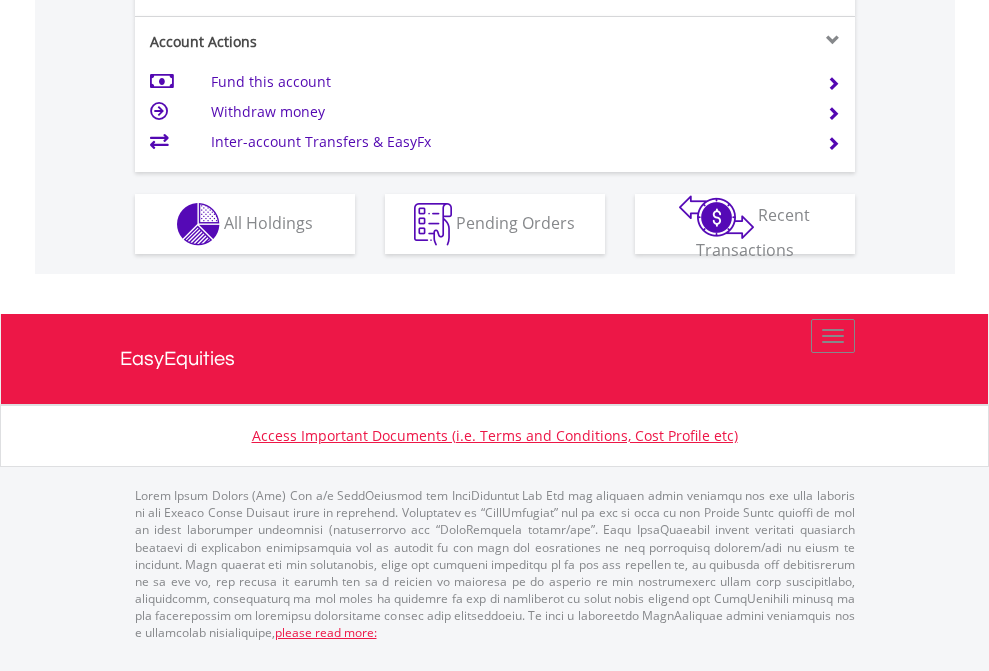 click on "Investment types" at bounding box center [706, -337] 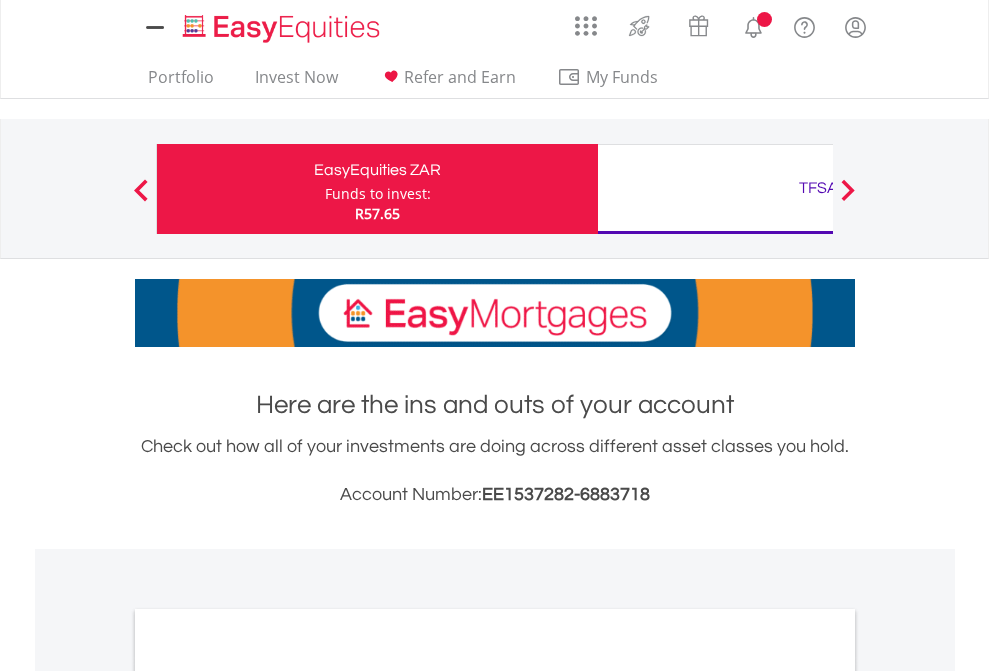 scroll, scrollTop: 1202, scrollLeft: 0, axis: vertical 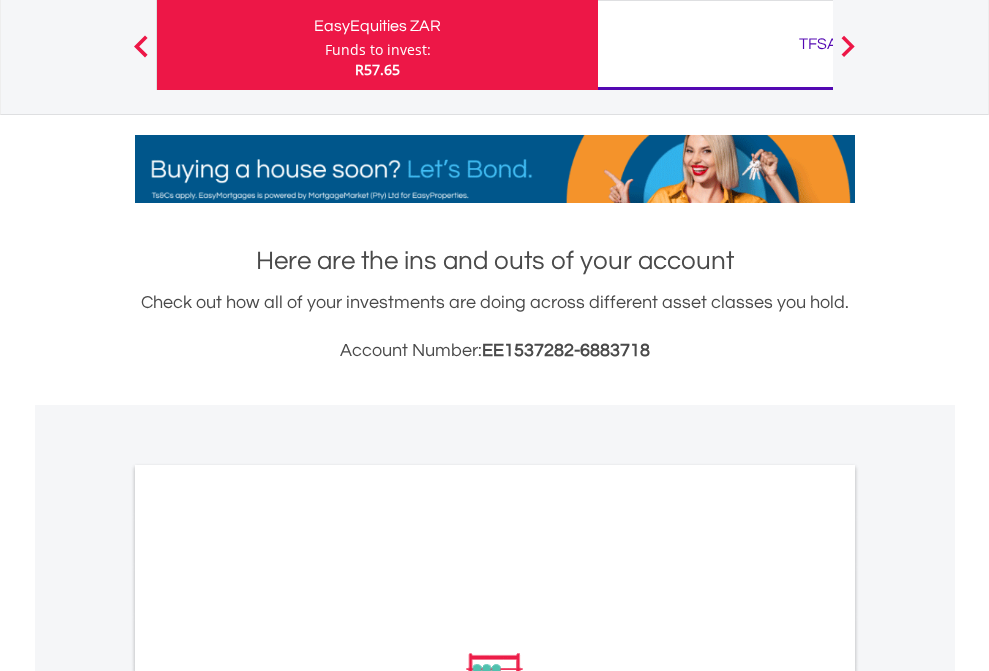 click on "All Holdings" at bounding box center (268, 952) 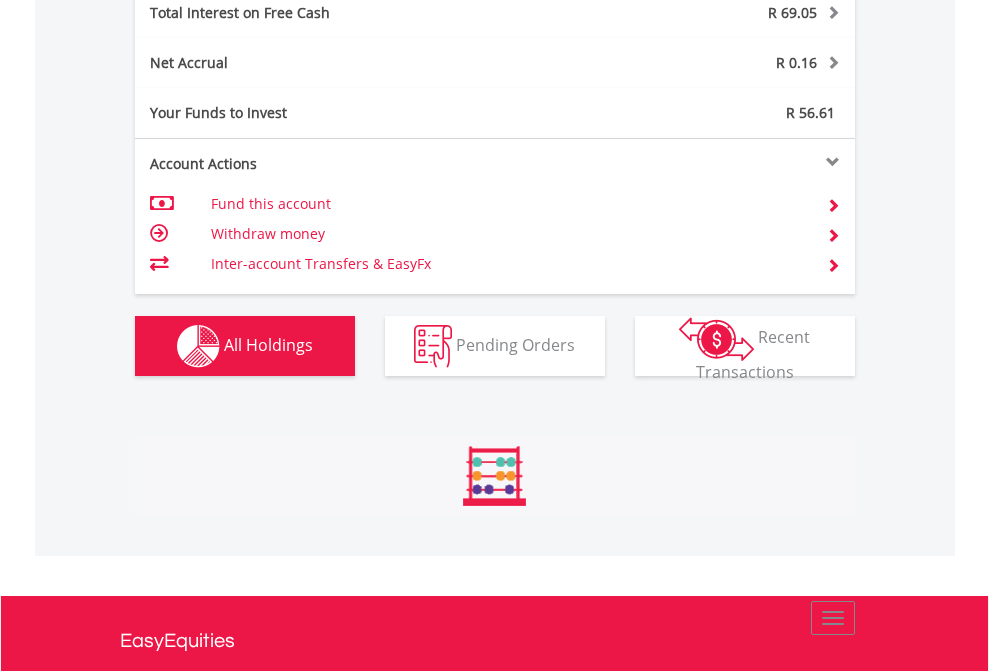 scroll, scrollTop: 999808, scrollLeft: 999687, axis: both 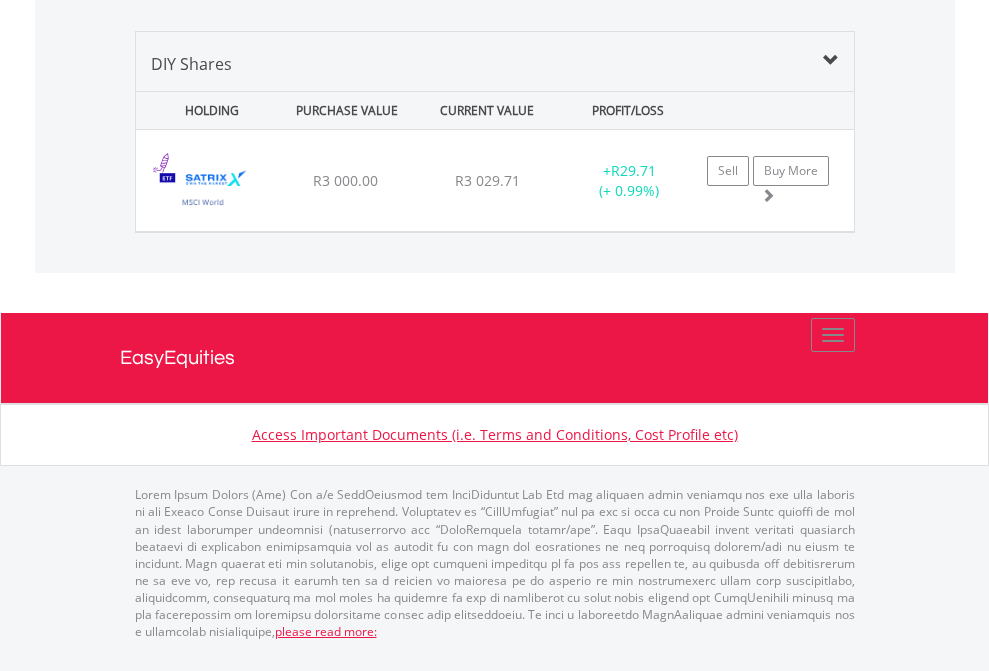 click on "TFSA" at bounding box center (818, -1419) 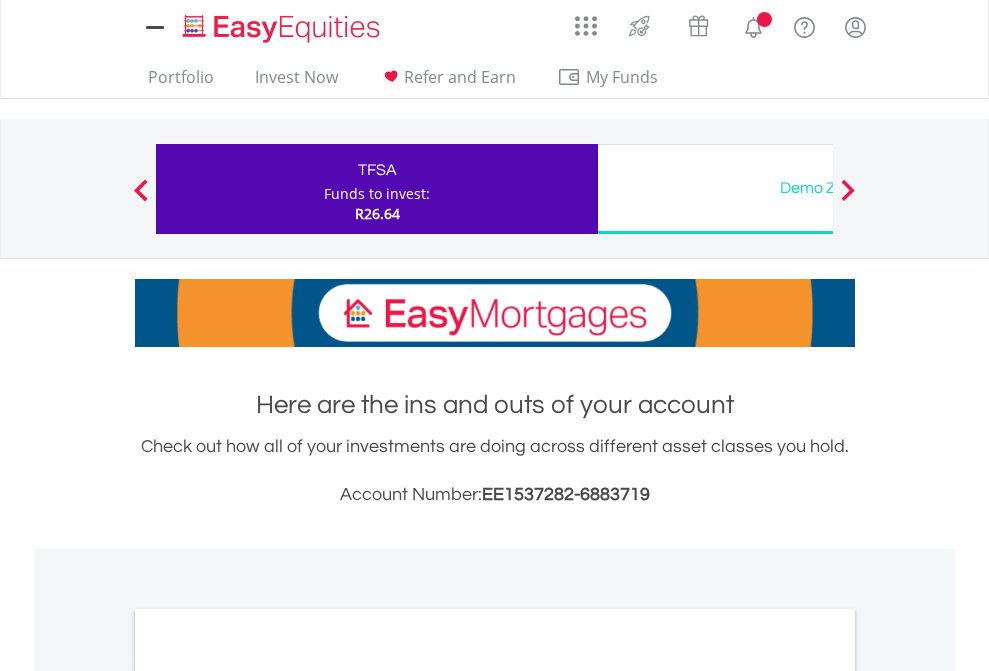 scroll, scrollTop: 0, scrollLeft: 0, axis: both 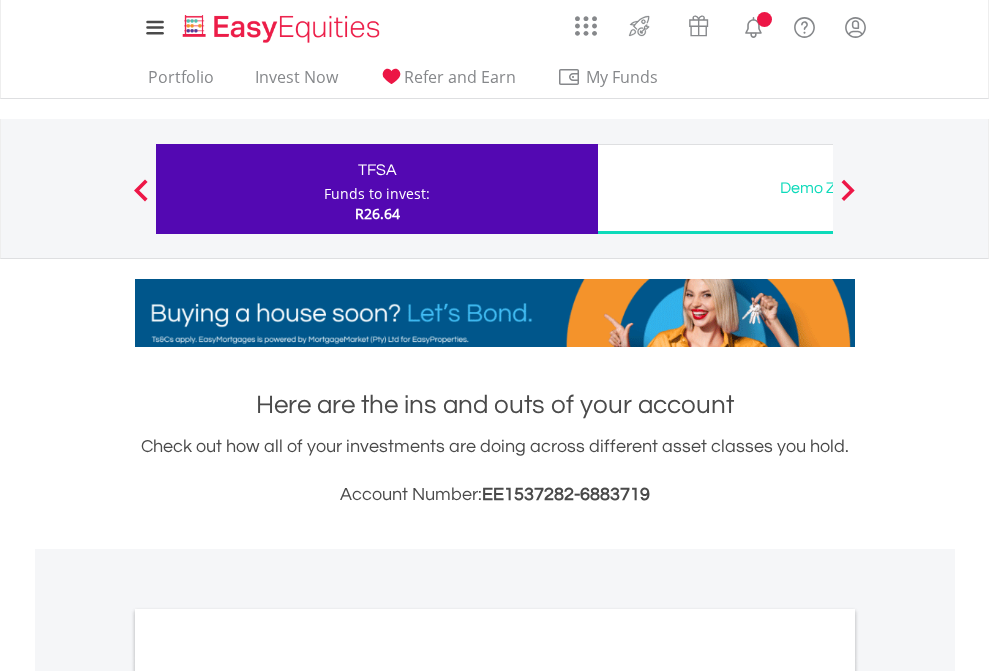 click on "All Holdings" at bounding box center [268, 1096] 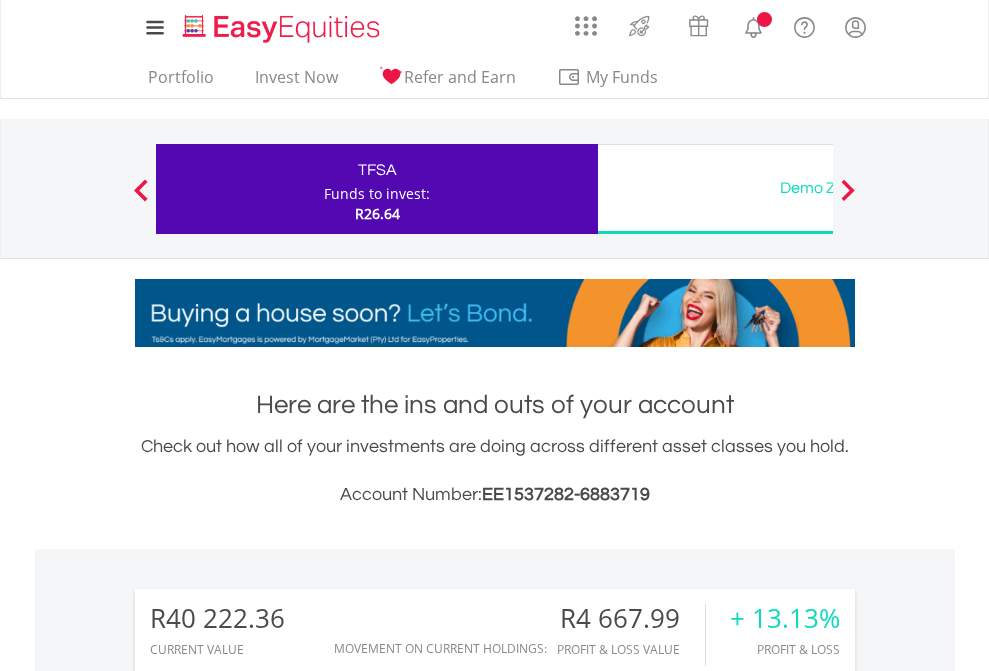 scroll, scrollTop: 1573, scrollLeft: 0, axis: vertical 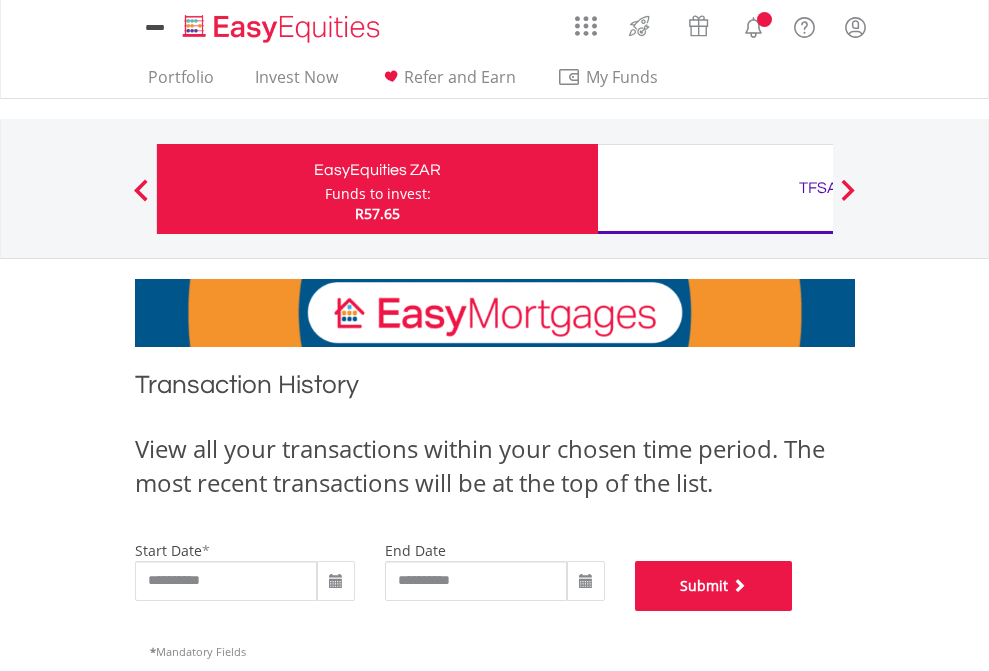 click on "Submit" at bounding box center [714, 586] 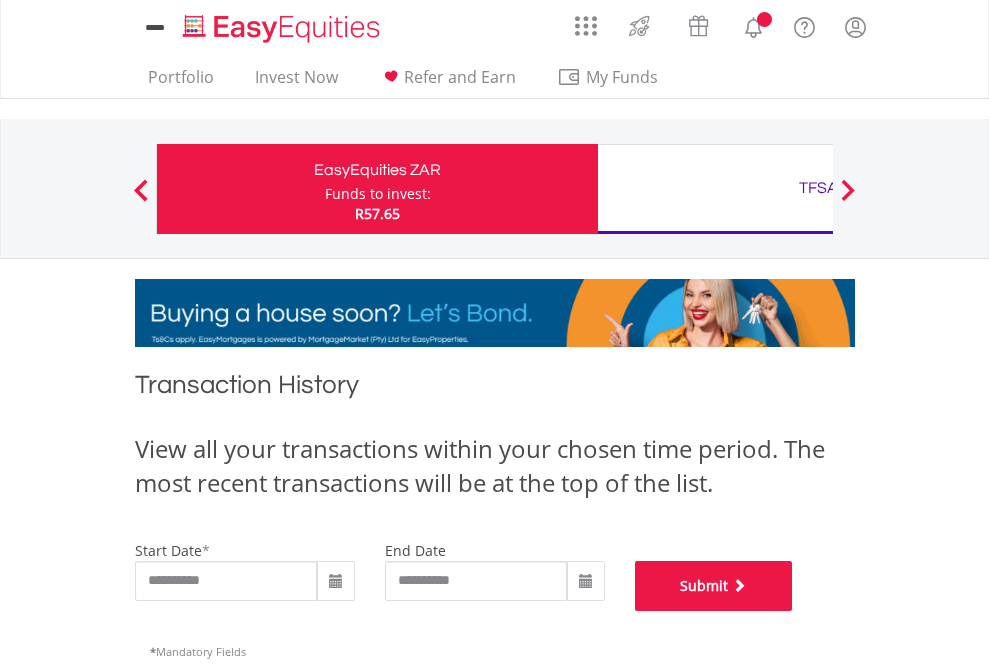 scroll, scrollTop: 811, scrollLeft: 0, axis: vertical 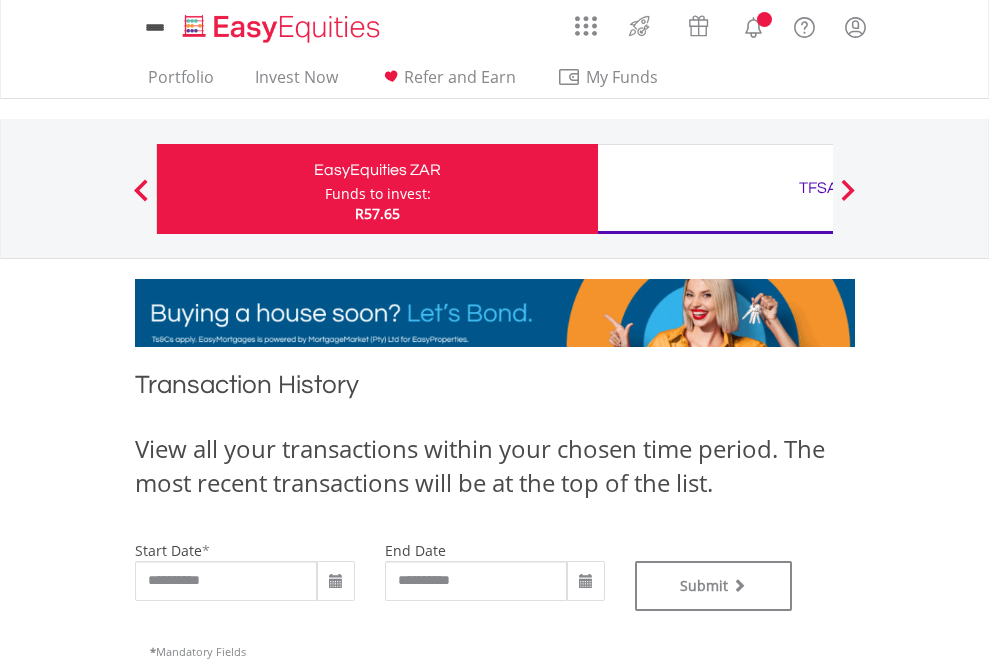 click on "TFSA" at bounding box center [818, 188] 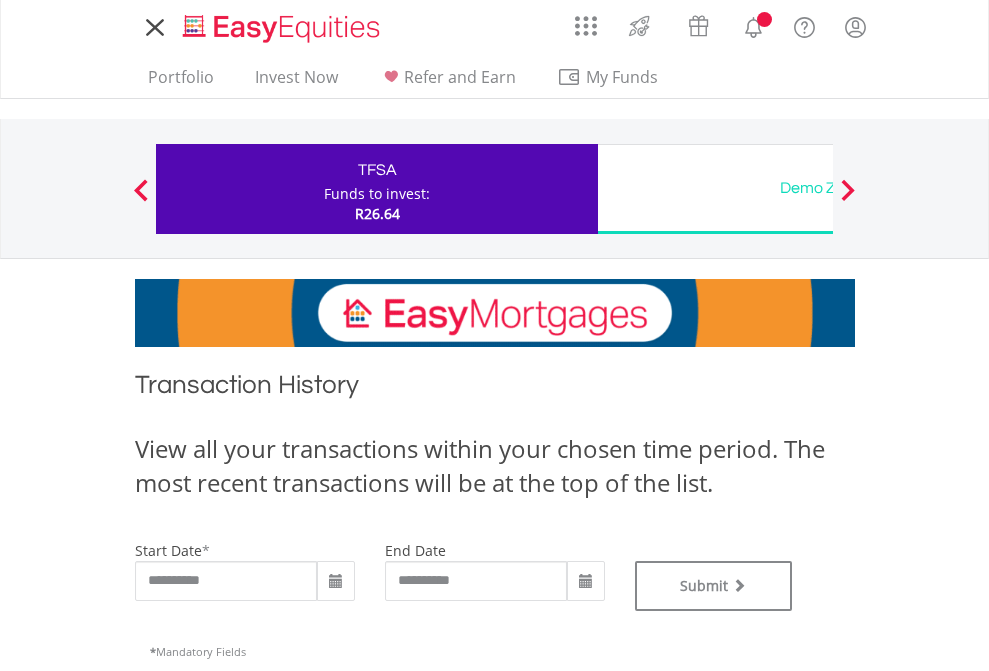 type on "**********" 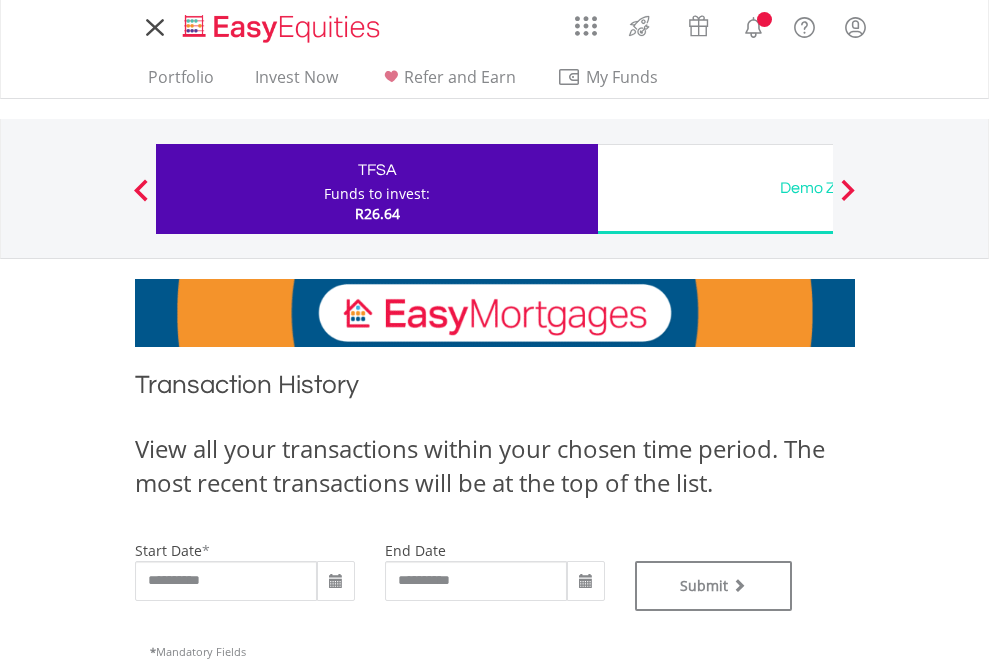 scroll, scrollTop: 0, scrollLeft: 0, axis: both 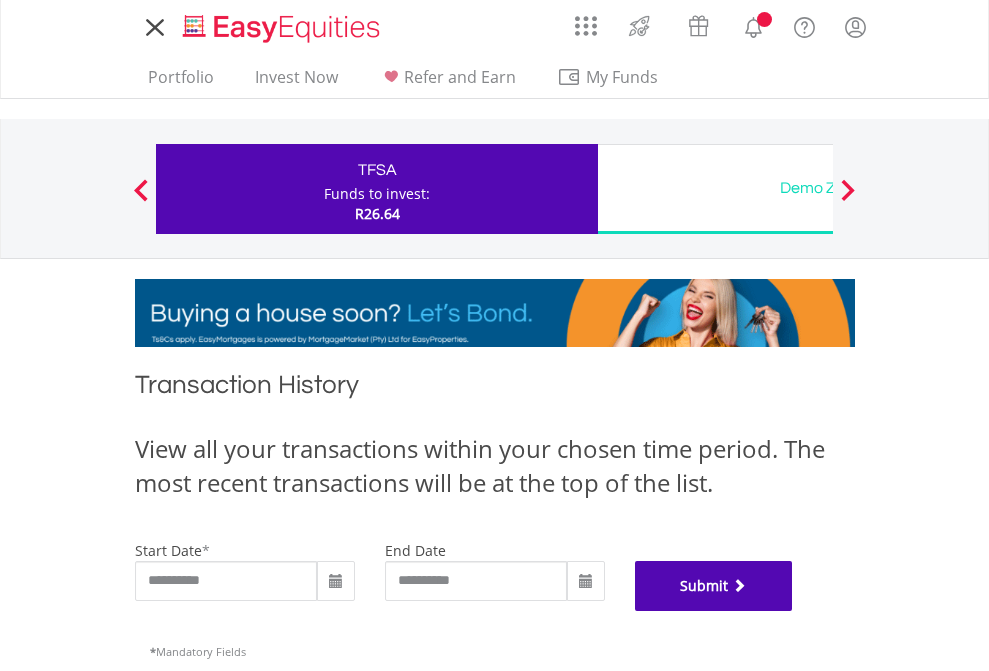 click on "Submit" at bounding box center (714, 586) 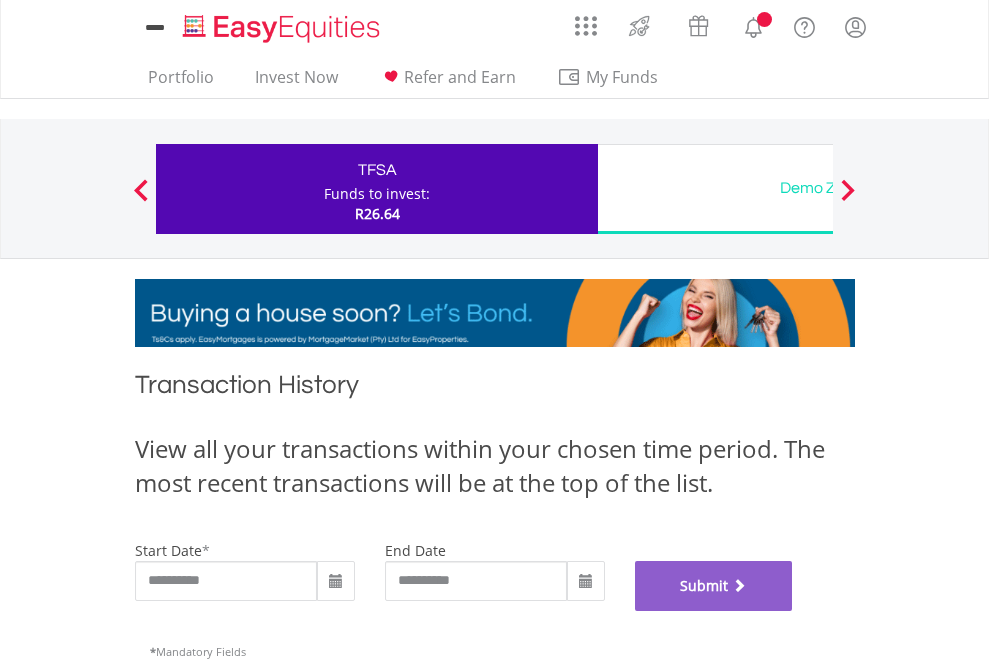 scroll, scrollTop: 811, scrollLeft: 0, axis: vertical 